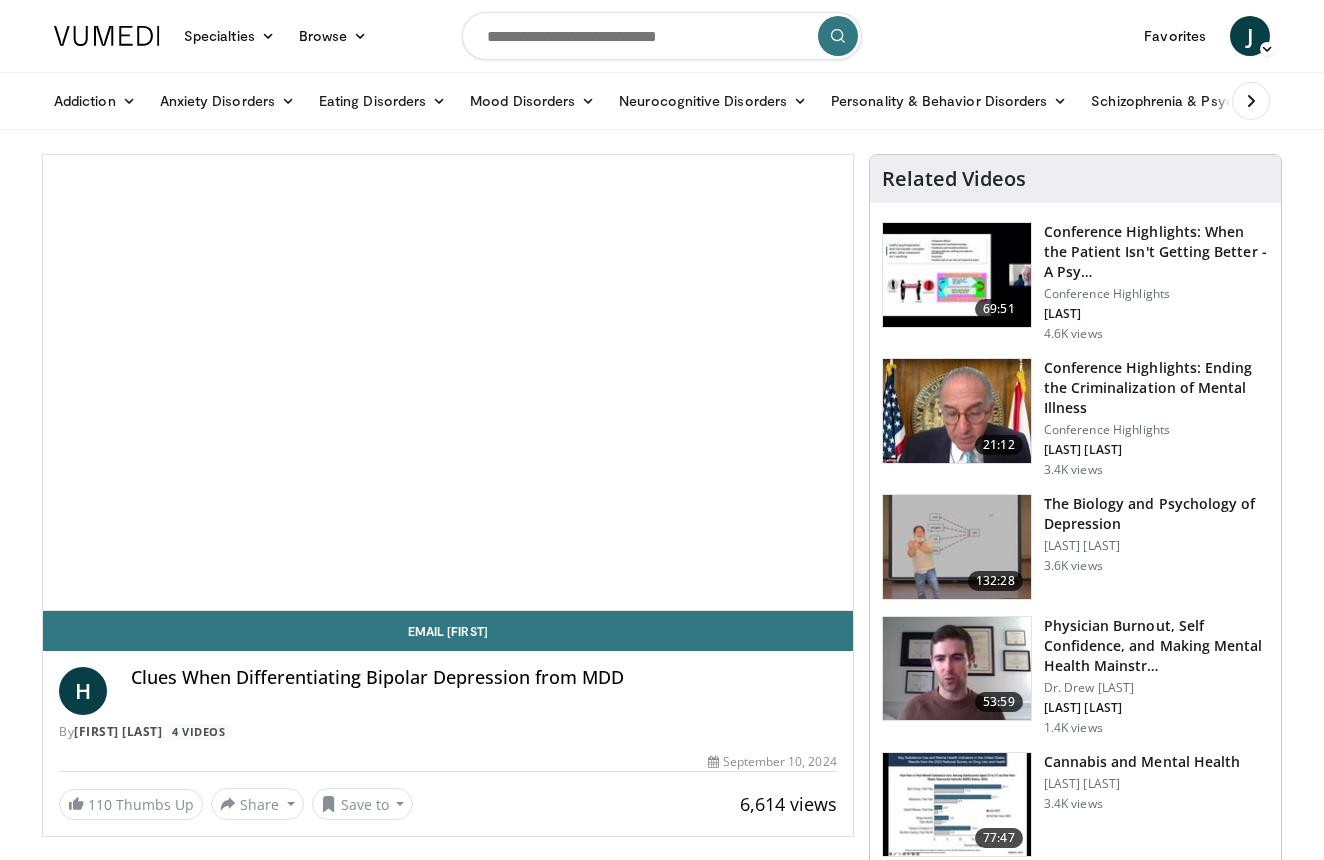 scroll, scrollTop: 0, scrollLeft: 0, axis: both 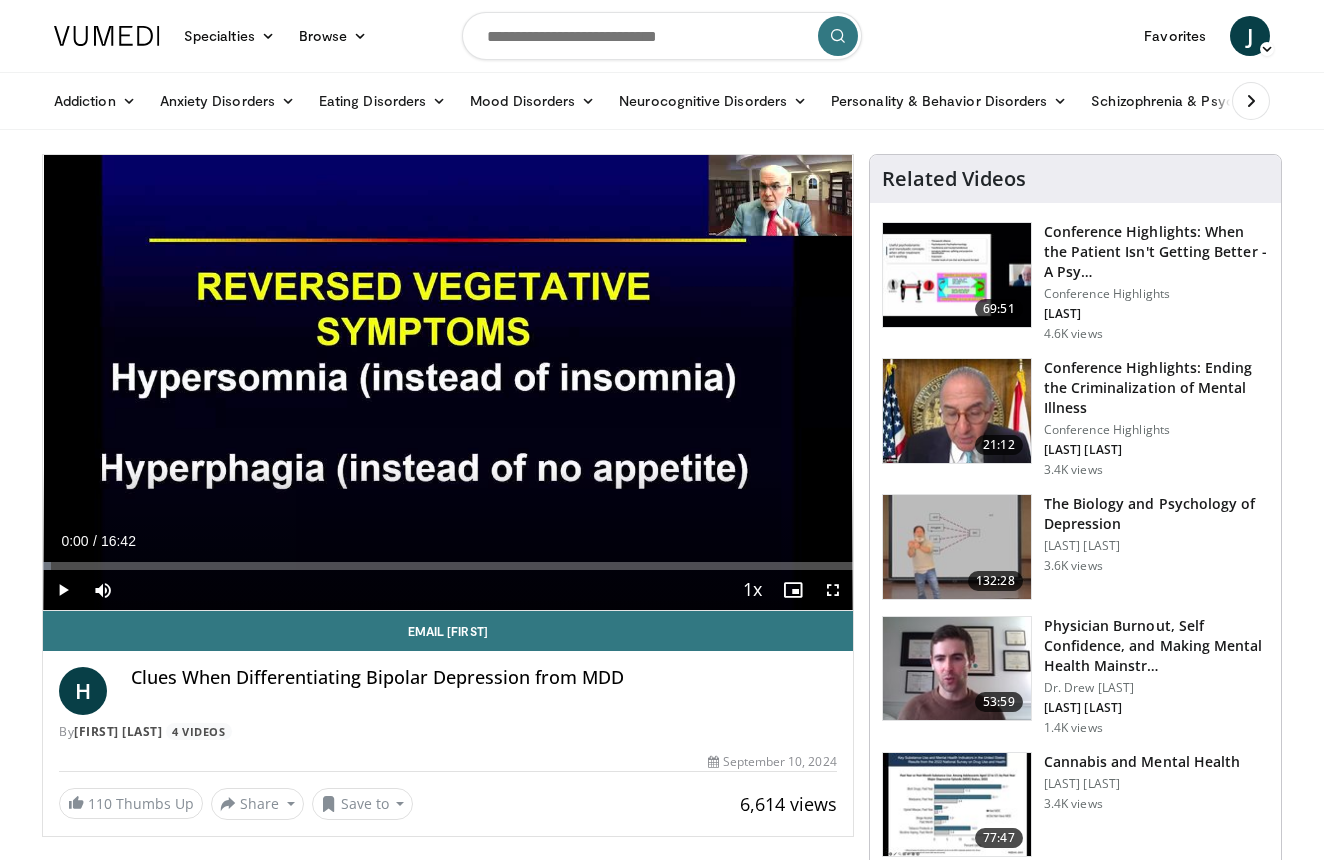 click at bounding box center [63, 590] 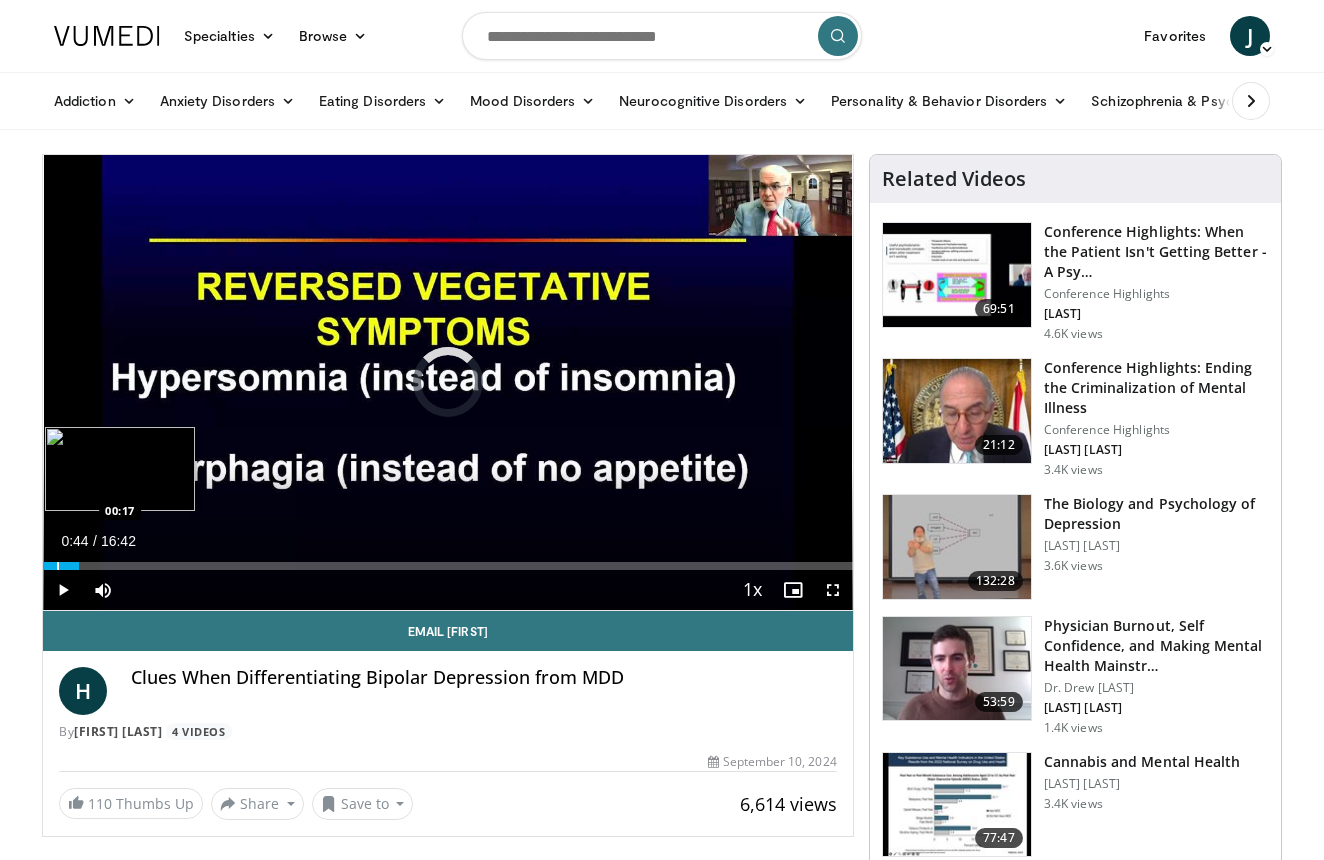 click at bounding box center [58, 566] 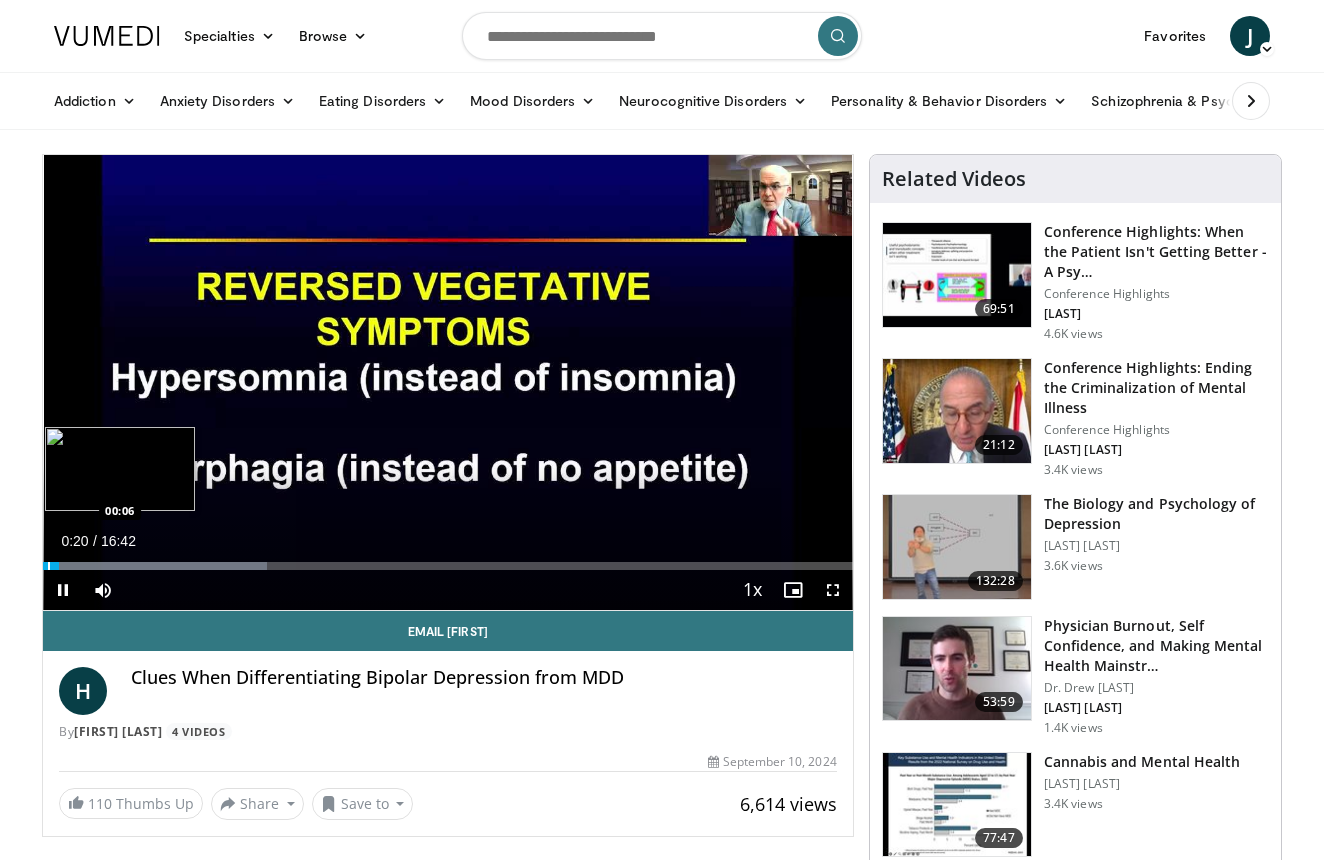 click at bounding box center (49, 566) 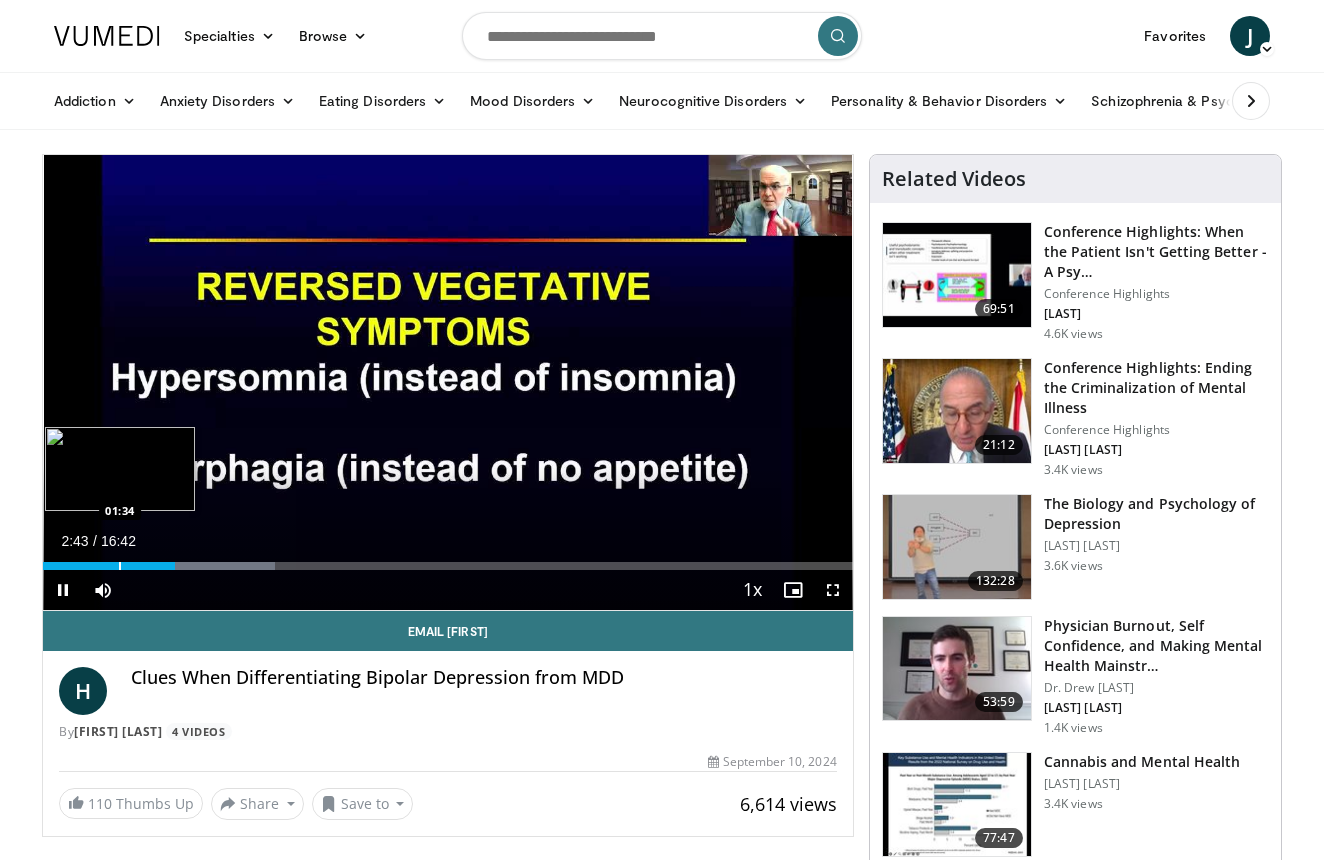 click at bounding box center (120, 566) 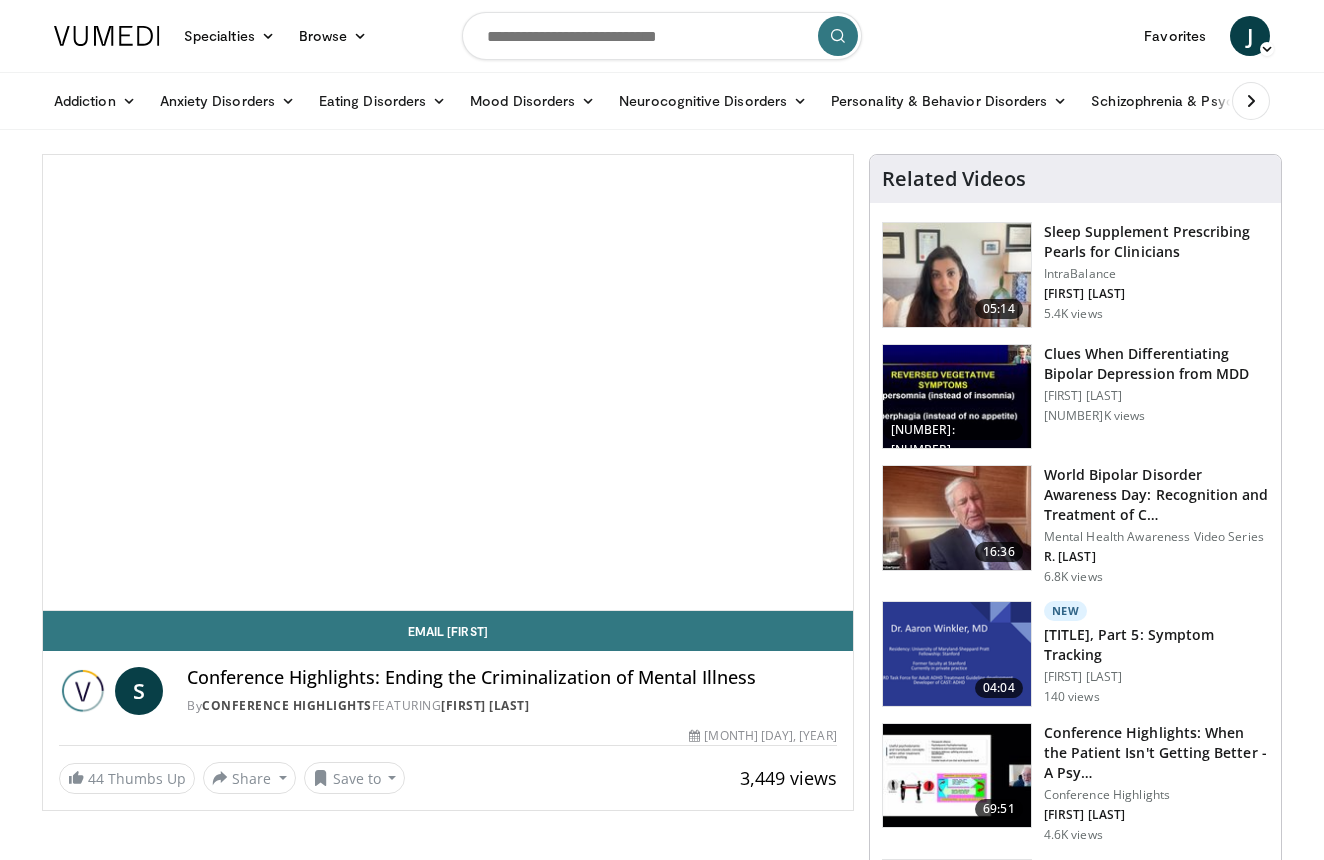 scroll, scrollTop: 0, scrollLeft: 0, axis: both 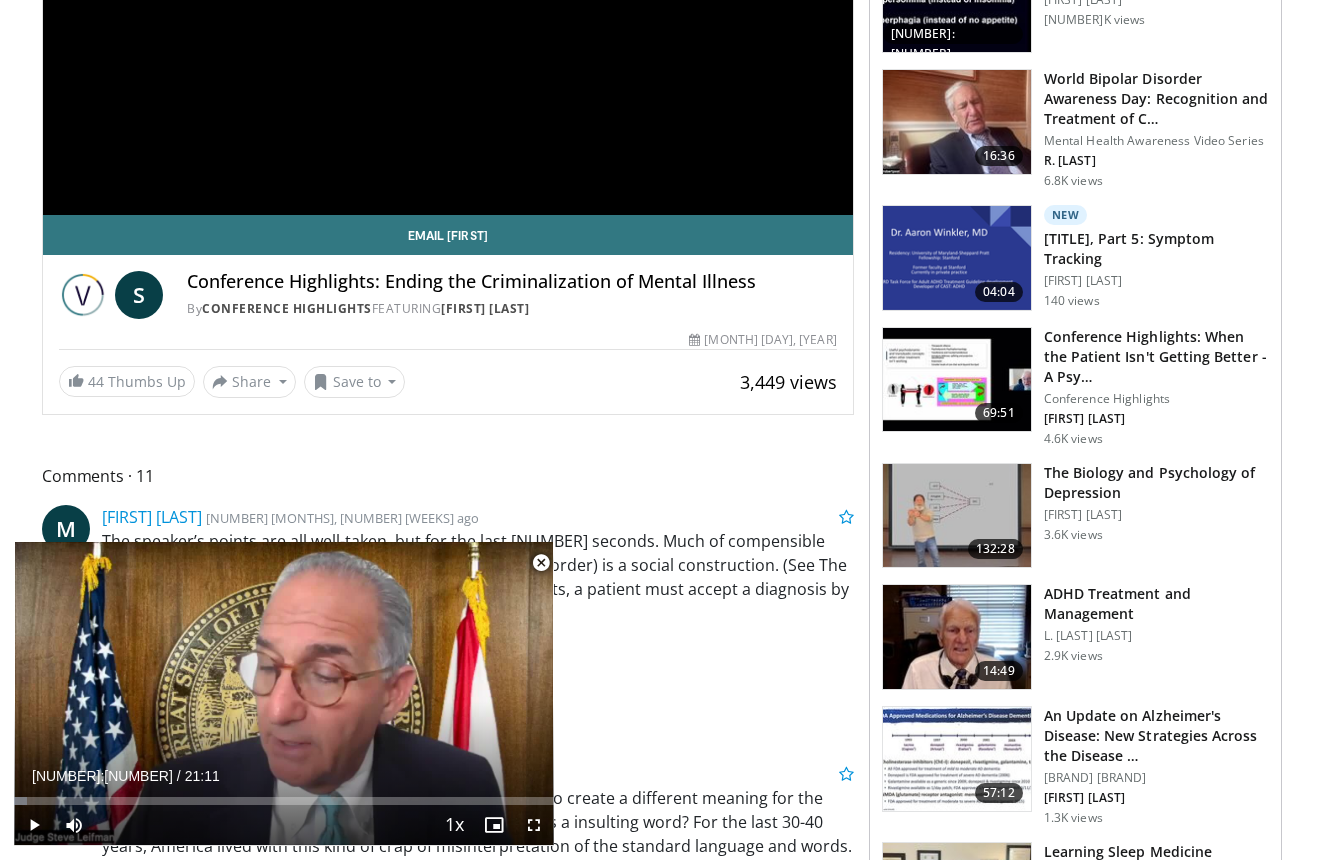 click at bounding box center [957, 637] 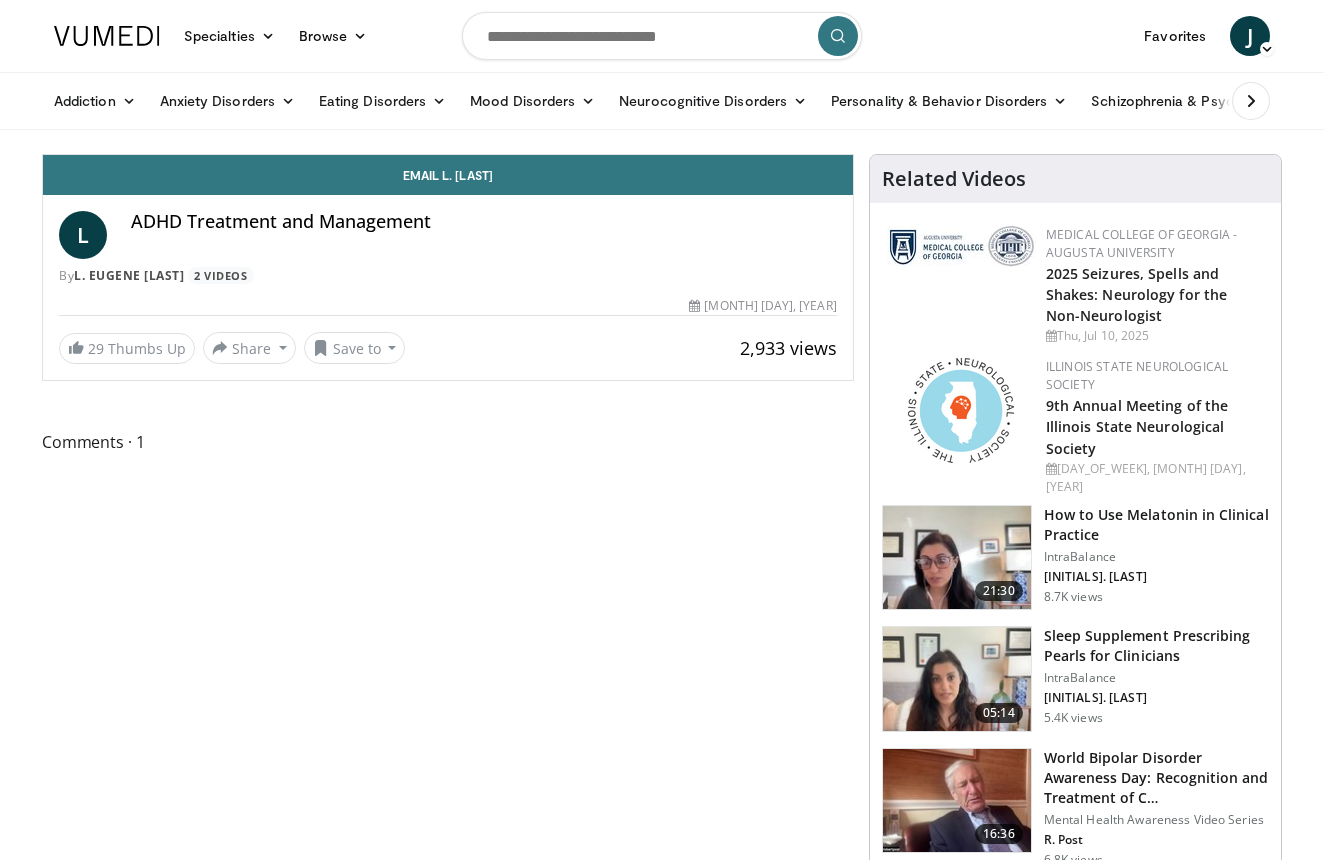 scroll, scrollTop: 0, scrollLeft: 0, axis: both 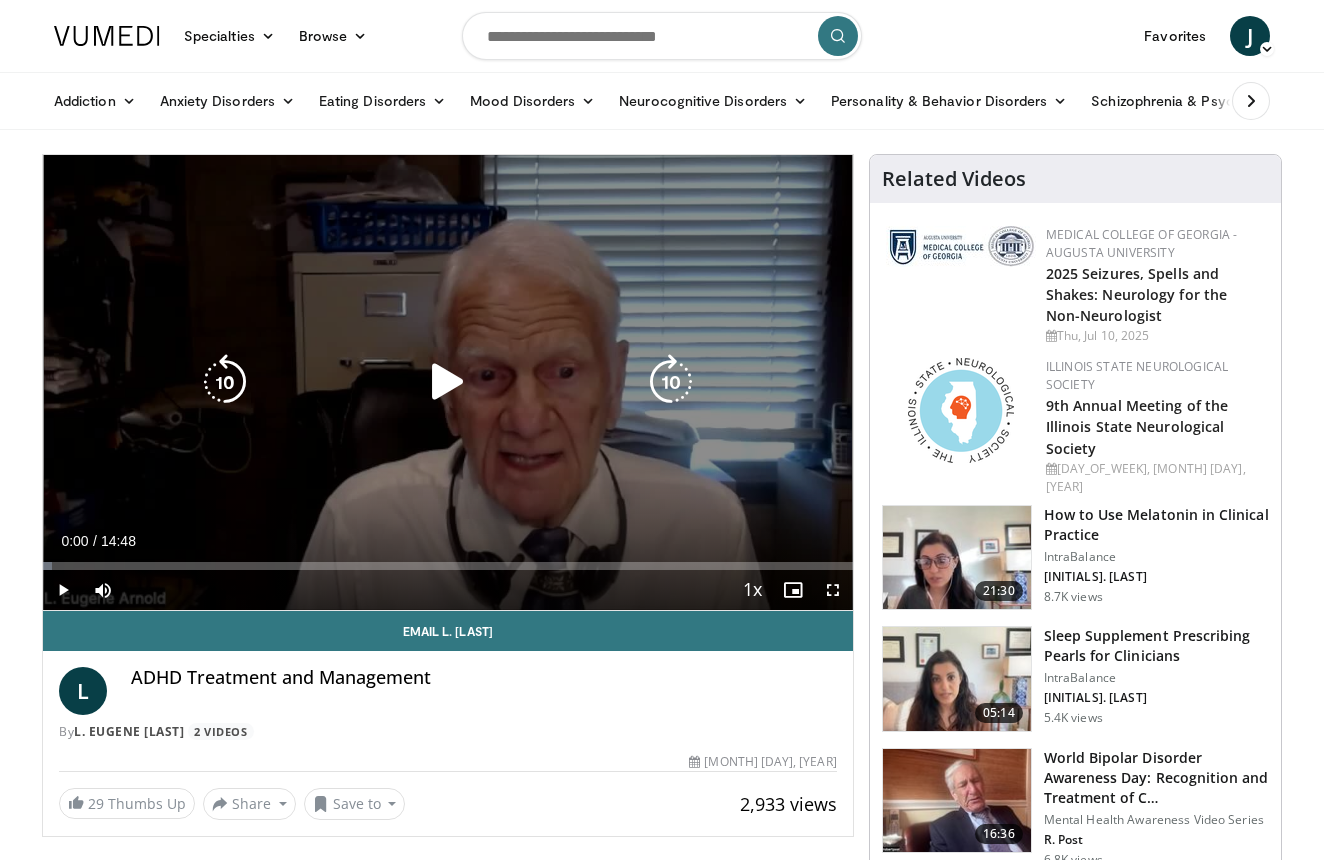 click at bounding box center (448, 382) 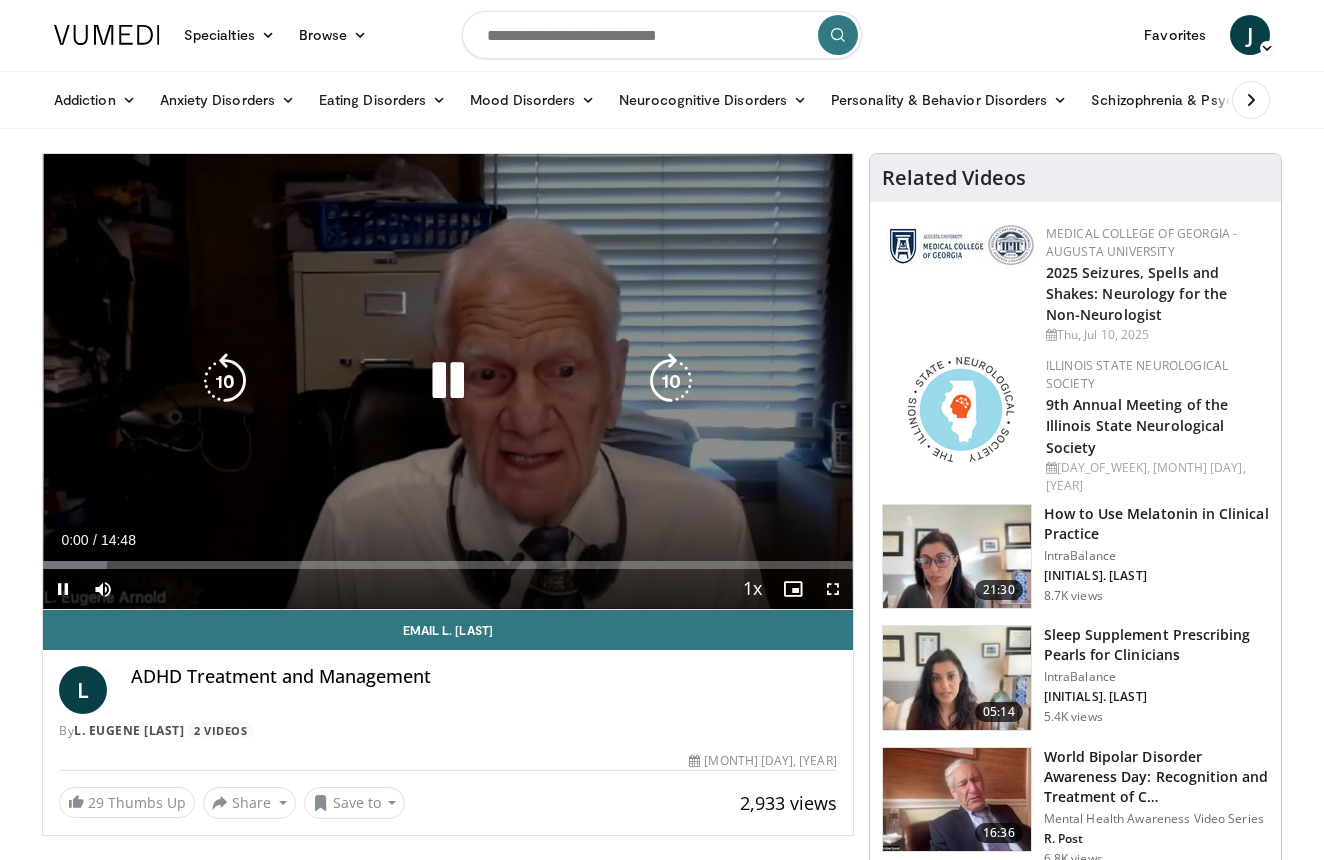 scroll, scrollTop: 2, scrollLeft: 0, axis: vertical 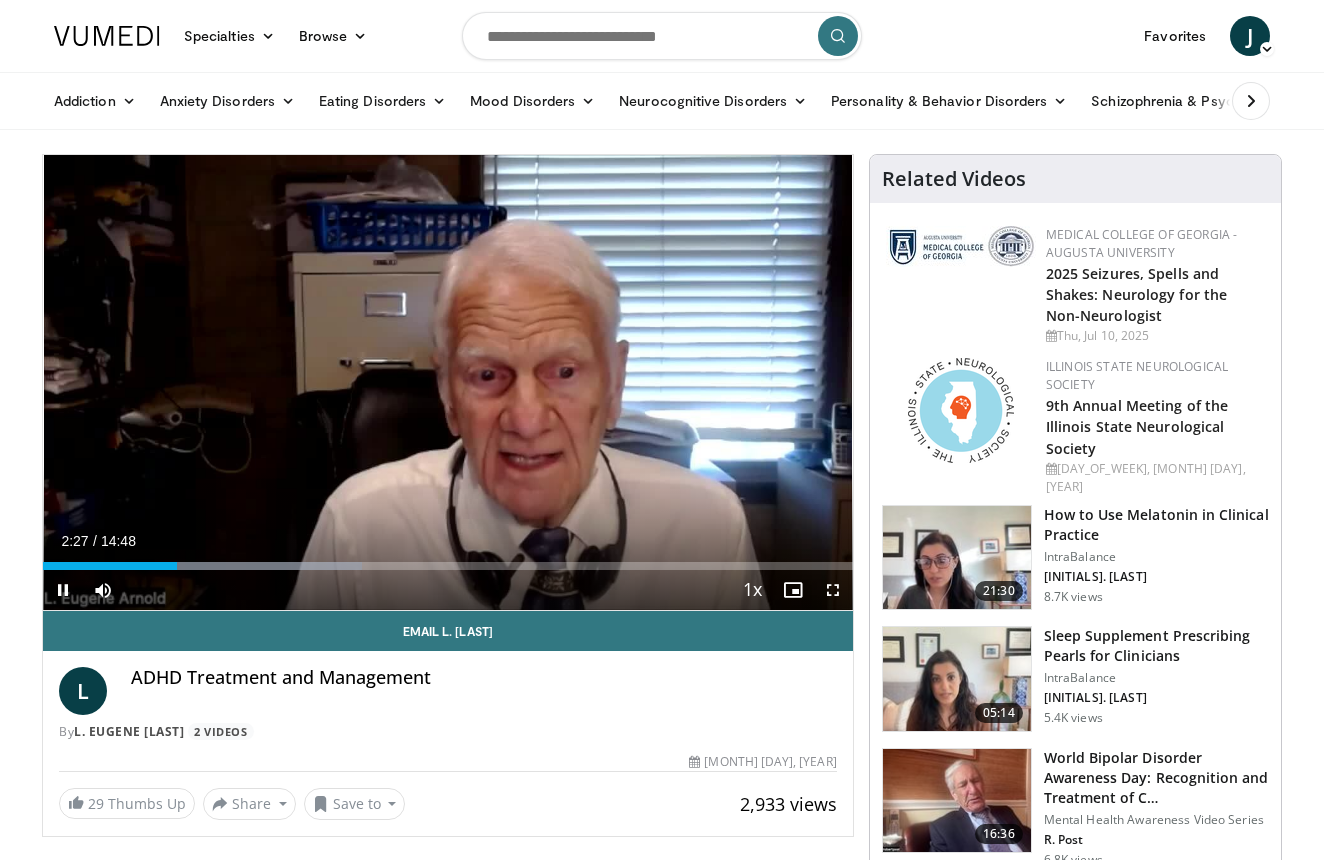 click at bounding box center [63, 590] 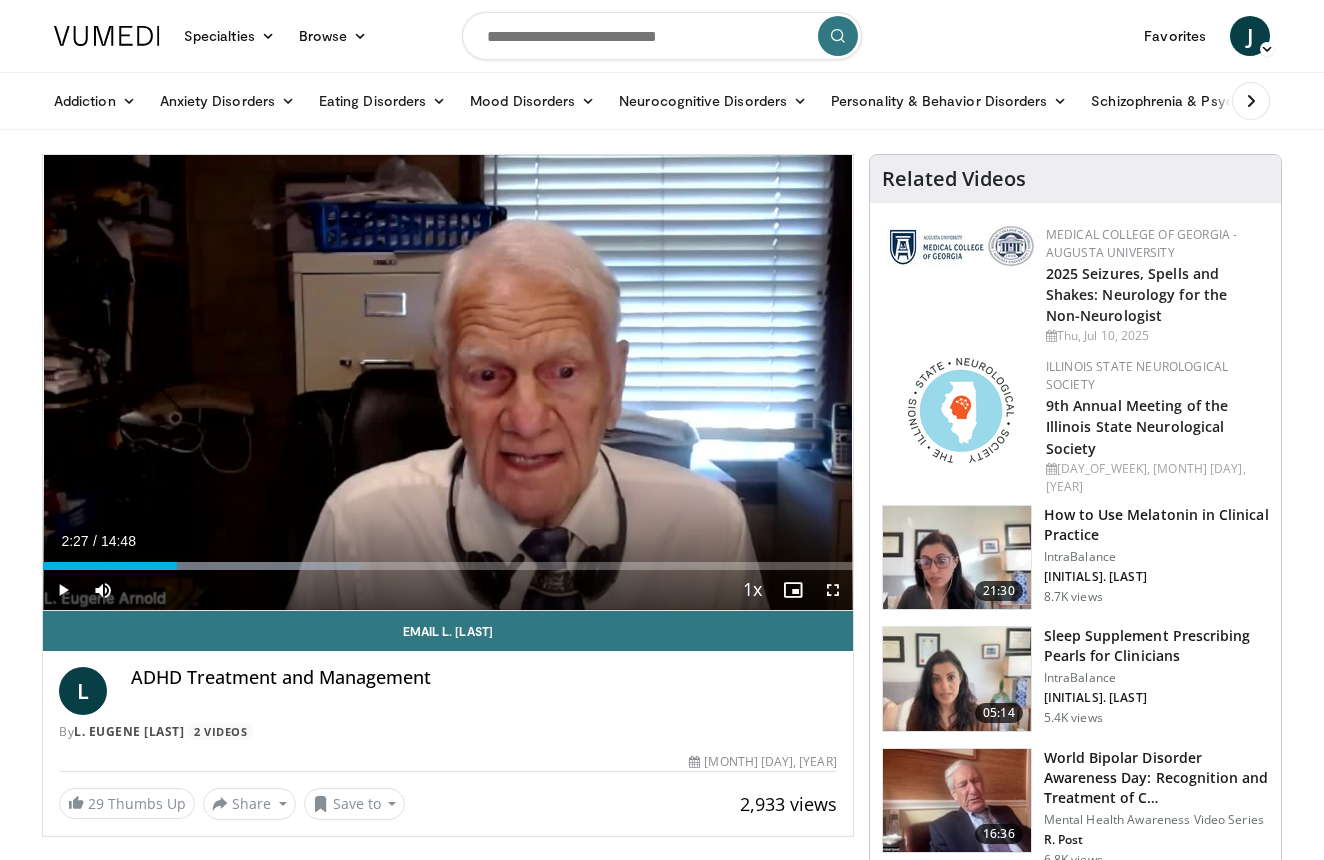 scroll, scrollTop: 2, scrollLeft: 0, axis: vertical 